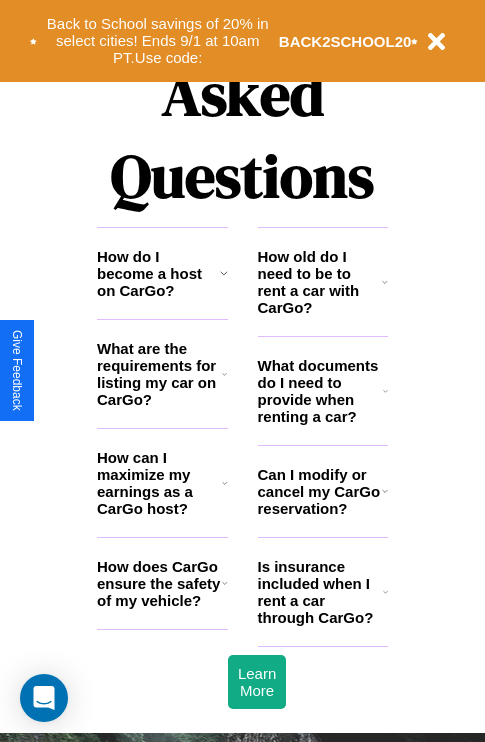 scroll, scrollTop: 2423, scrollLeft: 0, axis: vertical 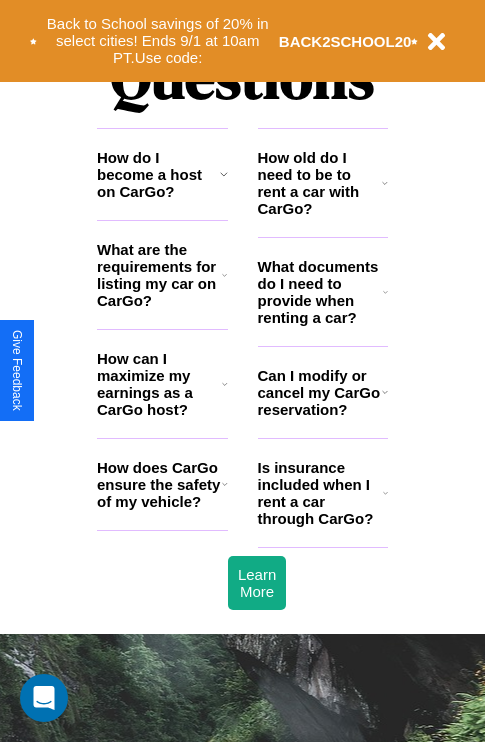 click on "Is insurance included when I rent a car through CarGo?" at bounding box center (320, 493) 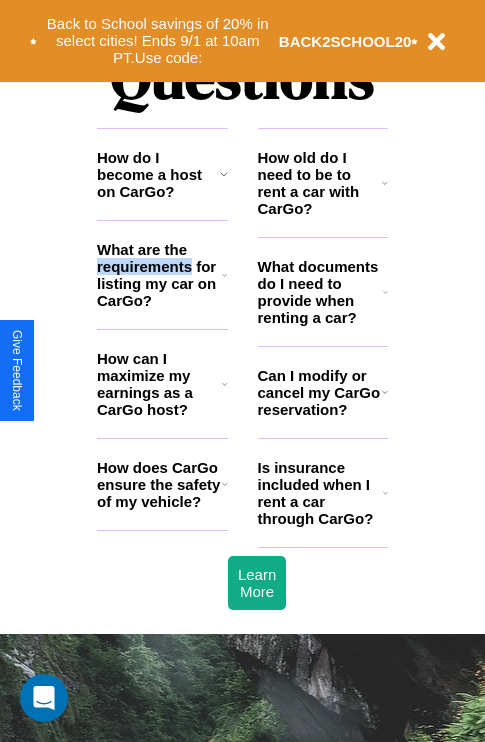 click on "What are the requirements for listing my car on CarGo?" at bounding box center [159, 275] 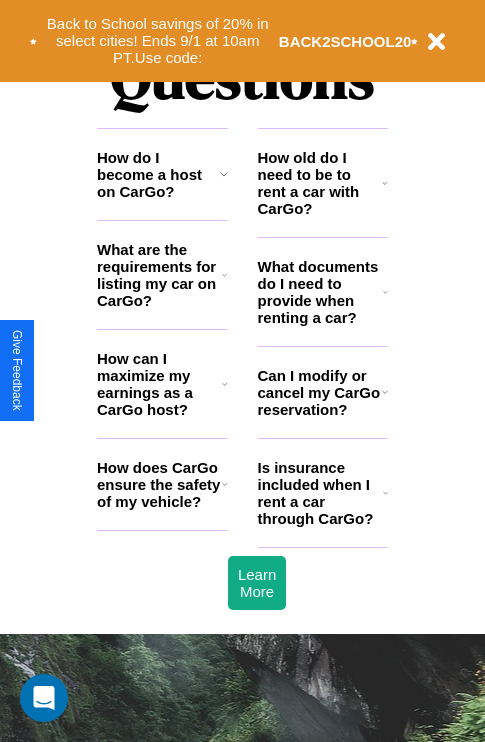 click on "What documents do I need to provide when renting a car?" at bounding box center (321, 292) 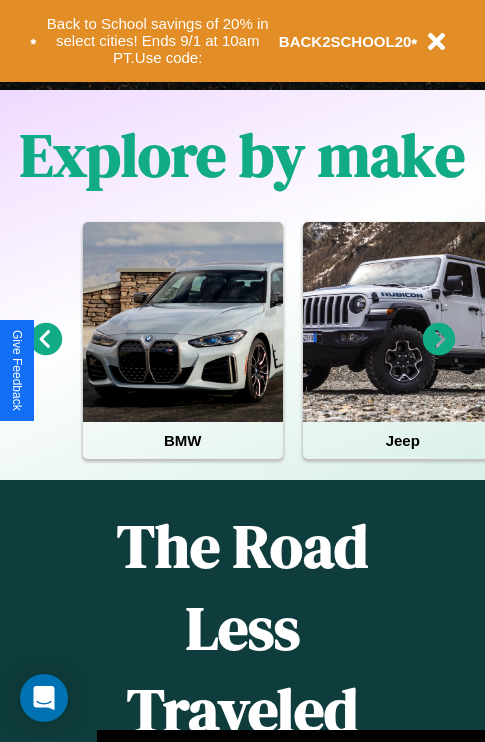 scroll, scrollTop: 308, scrollLeft: 0, axis: vertical 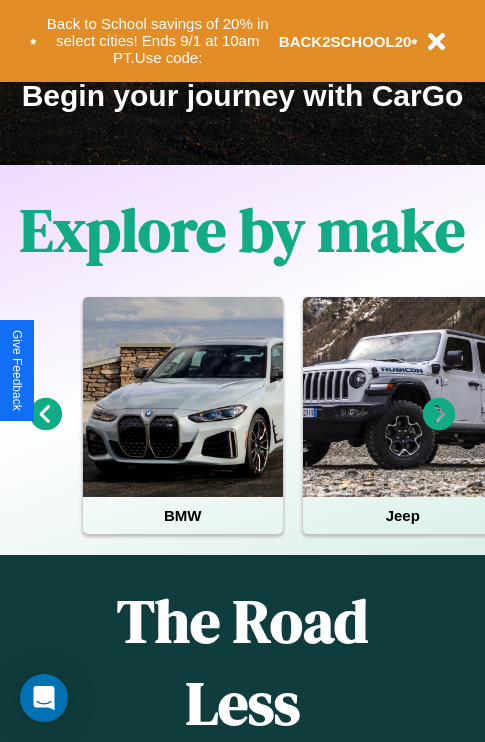 click 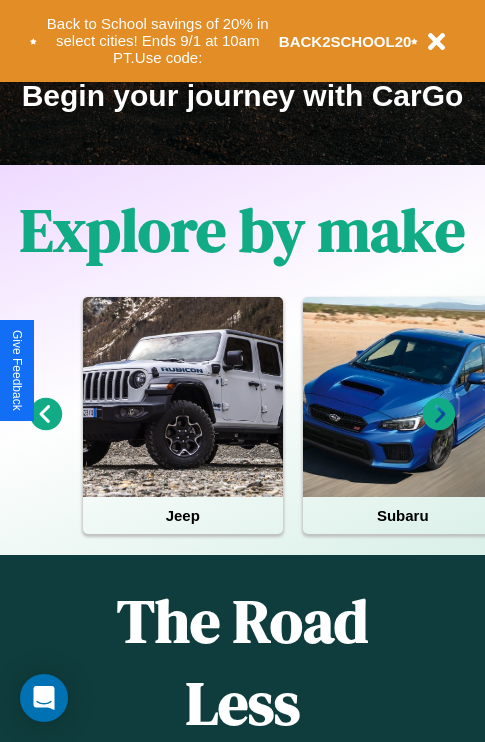 click 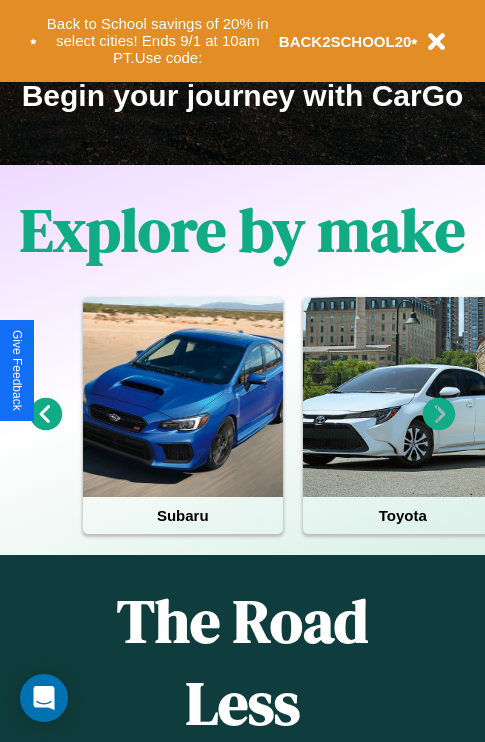 click 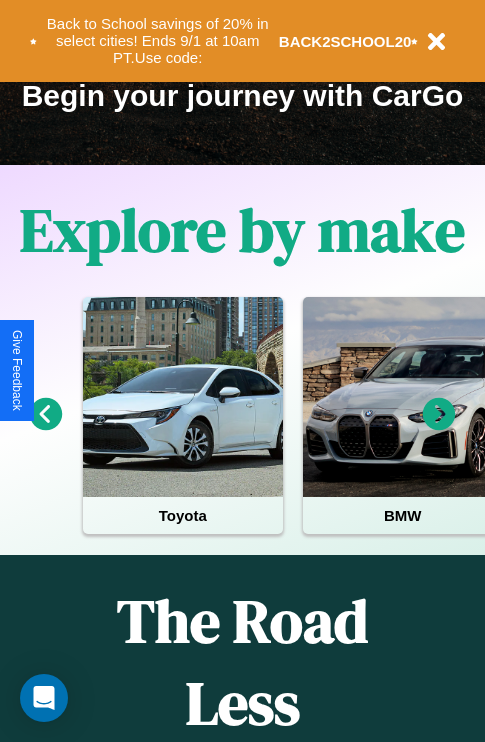 click 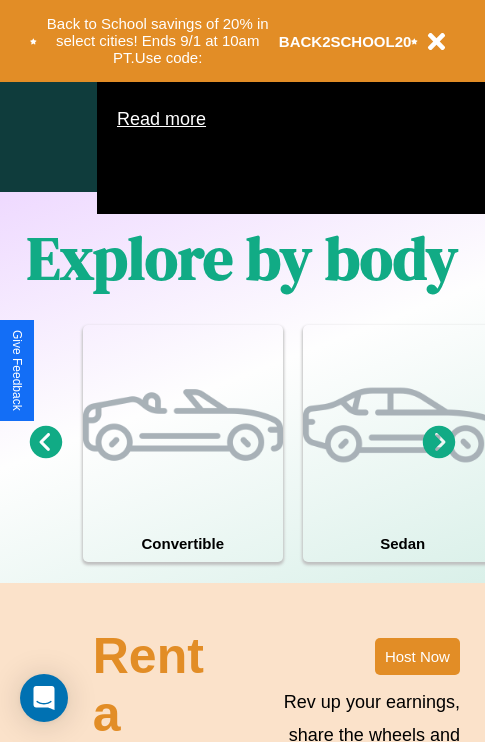 scroll, scrollTop: 1558, scrollLeft: 0, axis: vertical 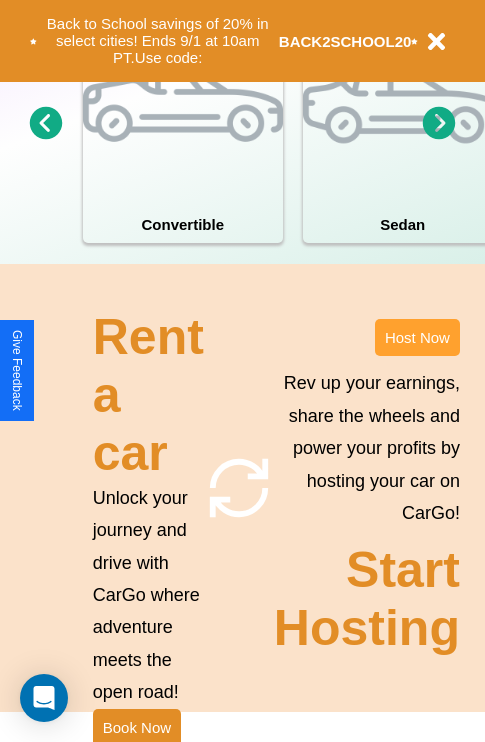 click on "Host Now" at bounding box center [417, 337] 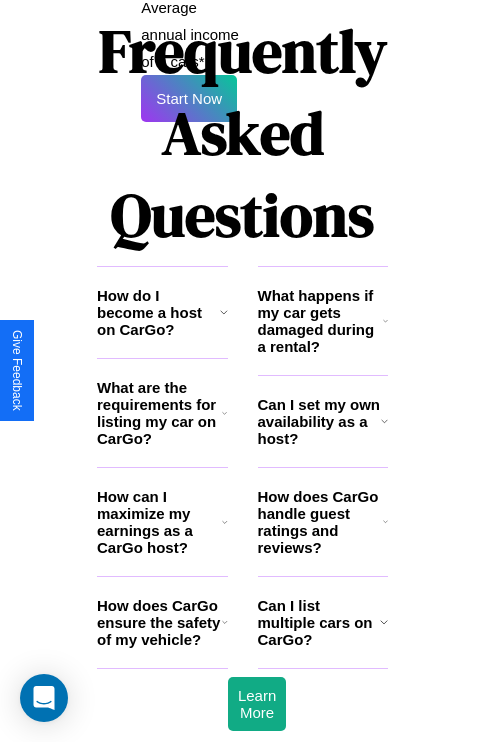 scroll, scrollTop: 3255, scrollLeft: 0, axis: vertical 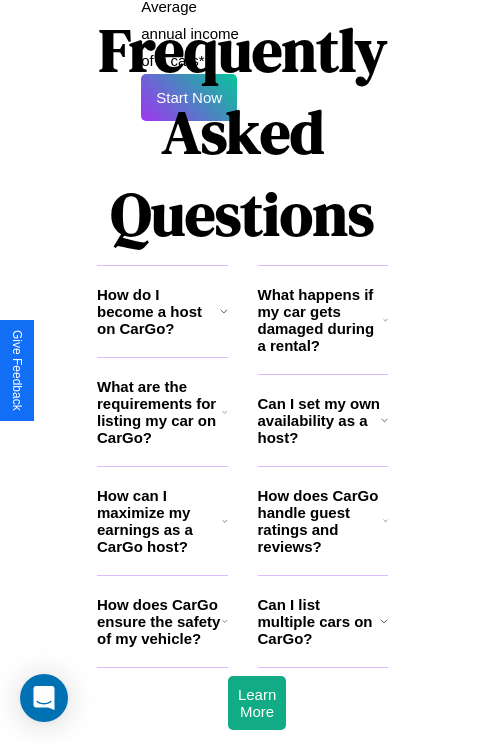 click 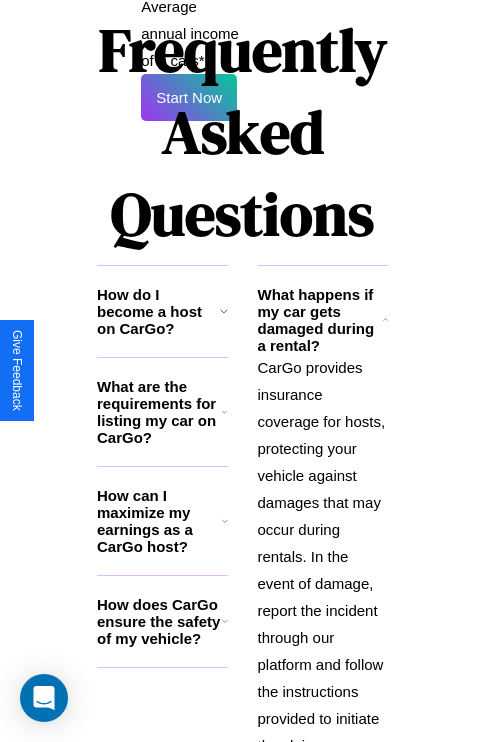 click on "How do I become a host on CarGo?" at bounding box center [158, 311] 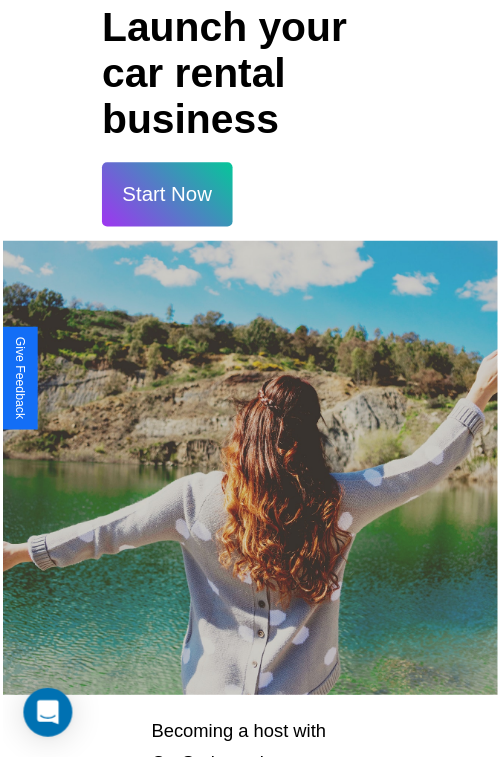 scroll, scrollTop: 35, scrollLeft: 0, axis: vertical 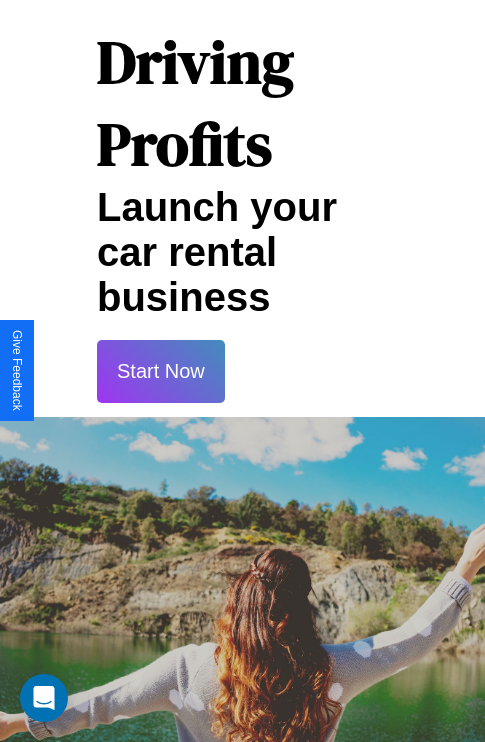 click on "Start Now" at bounding box center (161, 371) 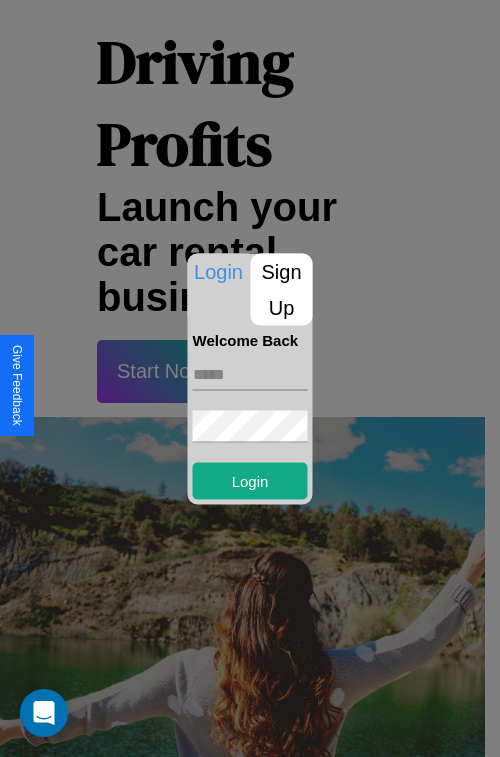click at bounding box center [250, 374] 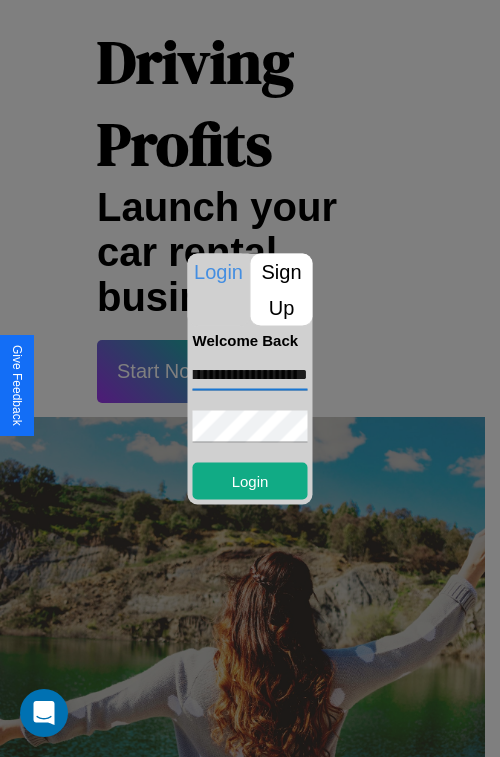 scroll, scrollTop: 0, scrollLeft: 56, axis: horizontal 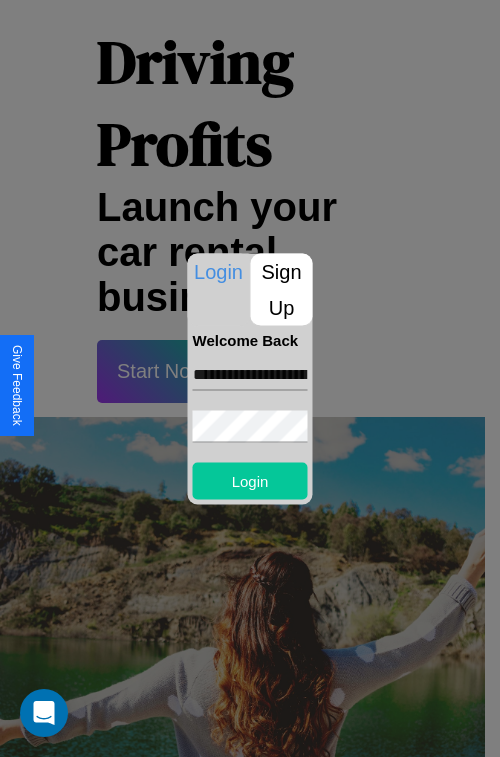 click on "Login" at bounding box center (250, 480) 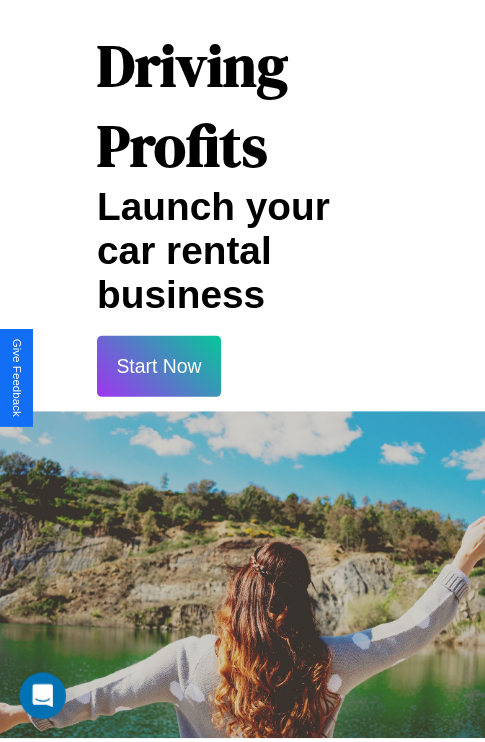 scroll, scrollTop: 37, scrollLeft: 0, axis: vertical 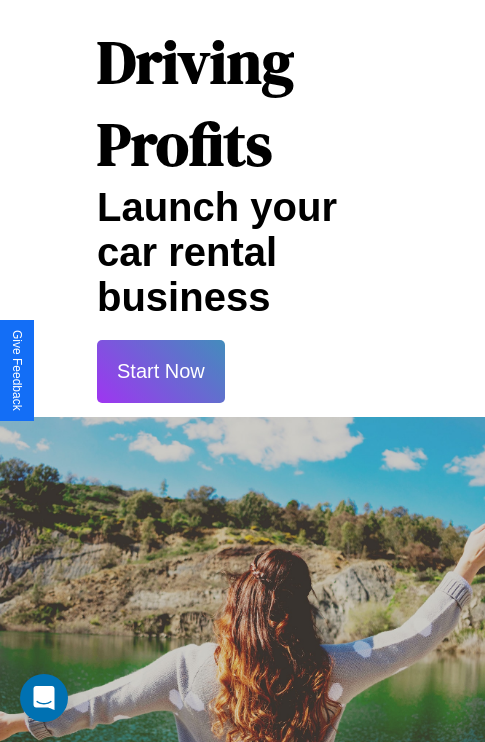 click on "Start Now" at bounding box center [161, 371] 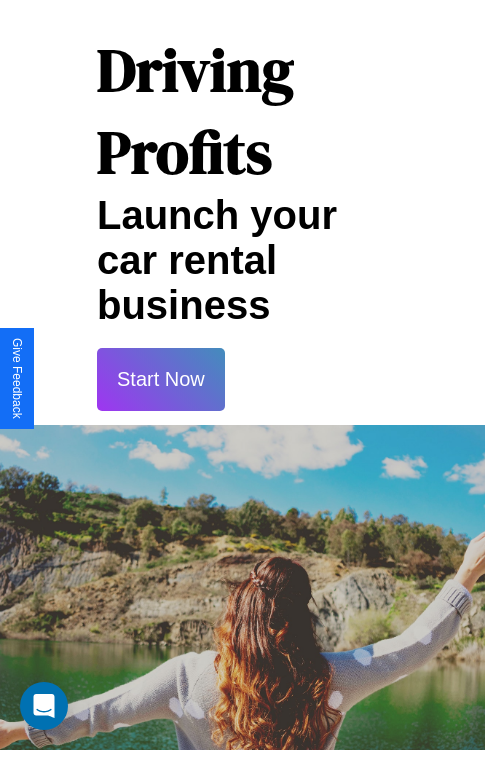 scroll, scrollTop: 0, scrollLeft: 0, axis: both 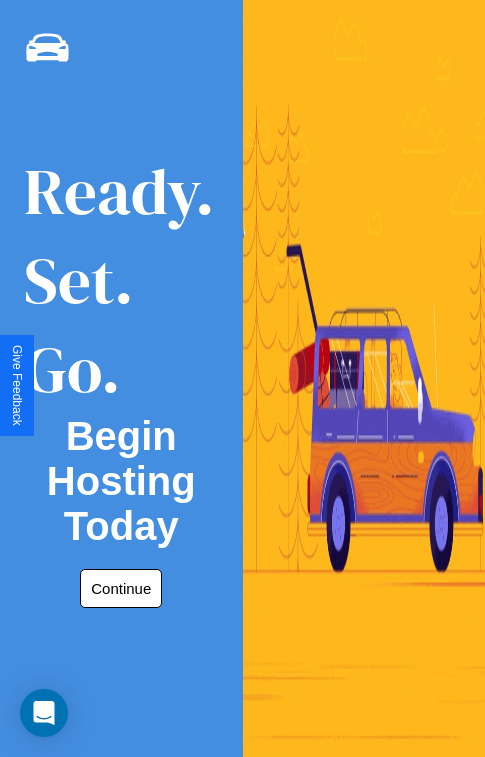 click on "Continue" at bounding box center (121, 588) 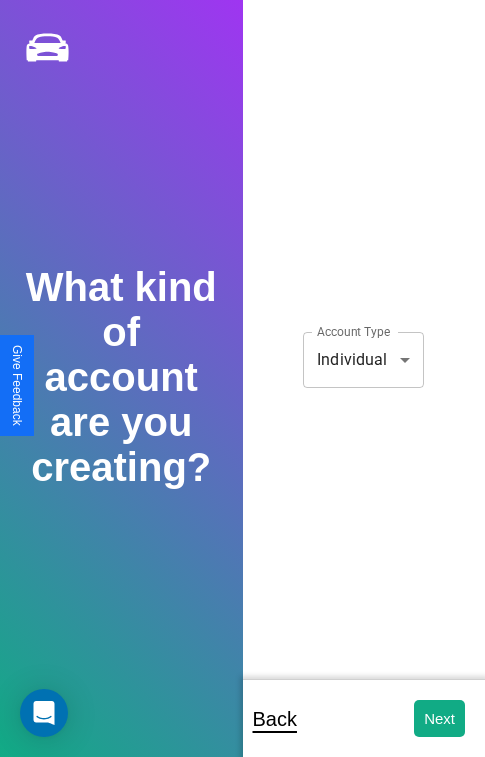 click on "**********" at bounding box center [242, 392] 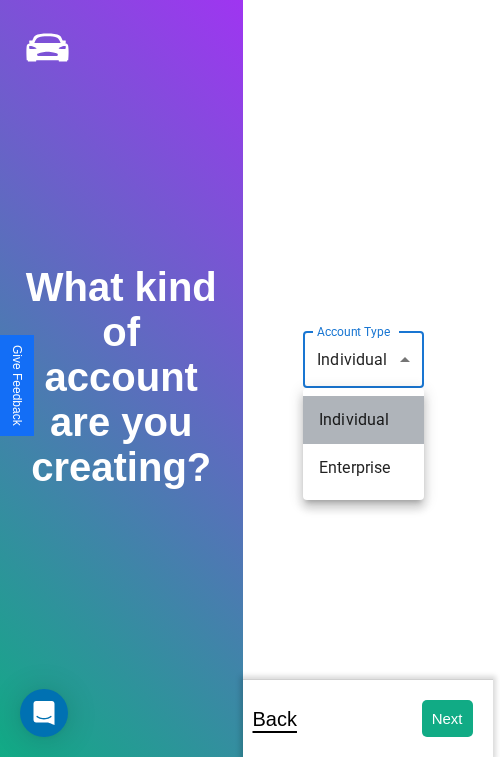 click on "Individual" at bounding box center [363, 420] 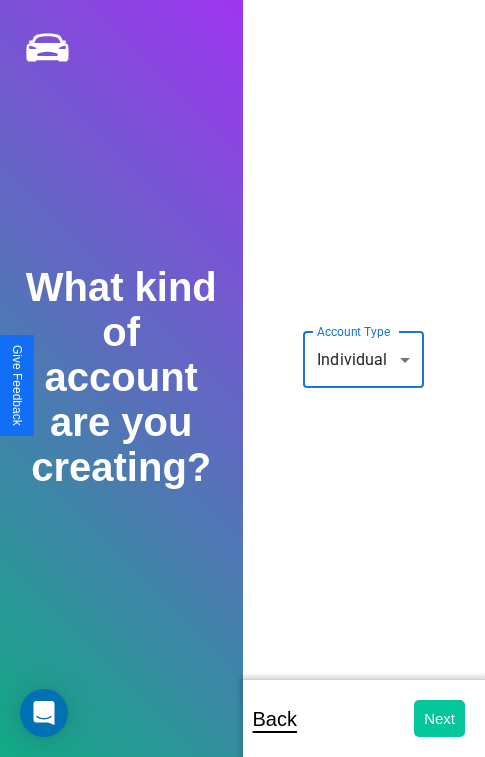 click on "Next" at bounding box center [439, 718] 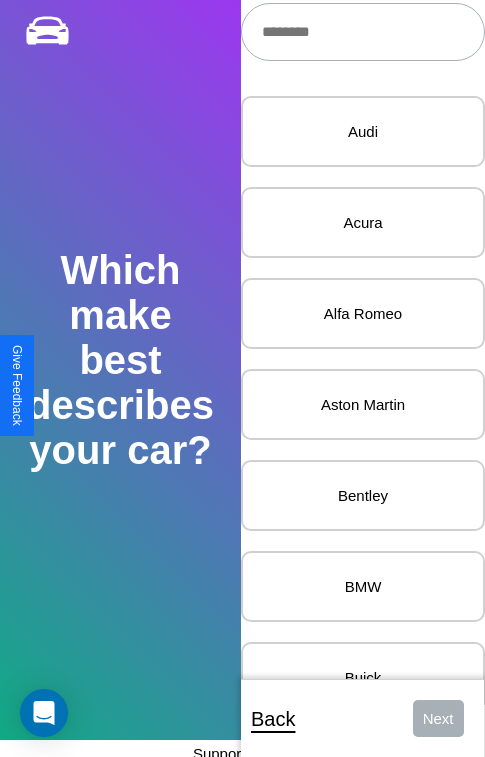 scroll, scrollTop: 27, scrollLeft: 0, axis: vertical 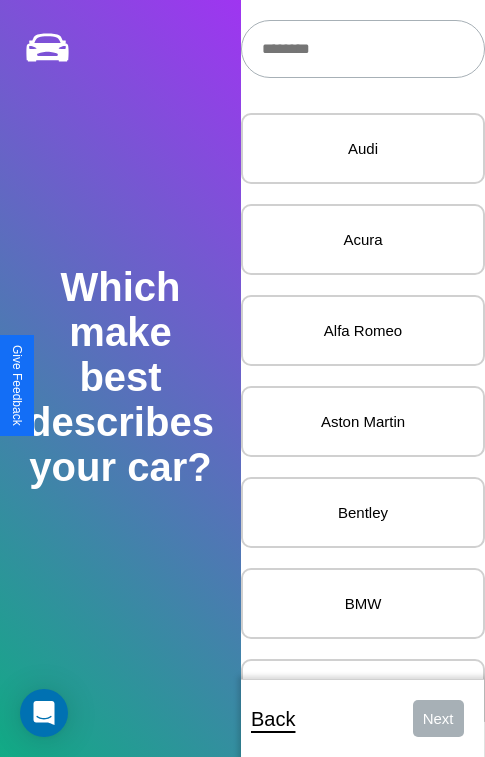 click at bounding box center (363, 49) 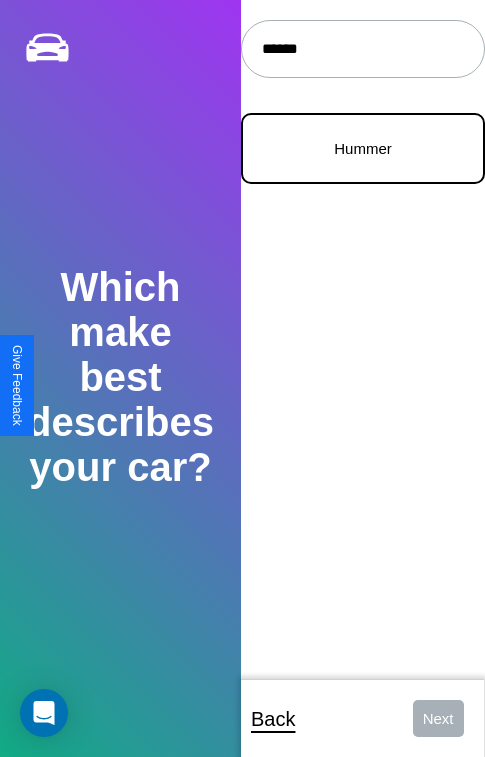 type on "******" 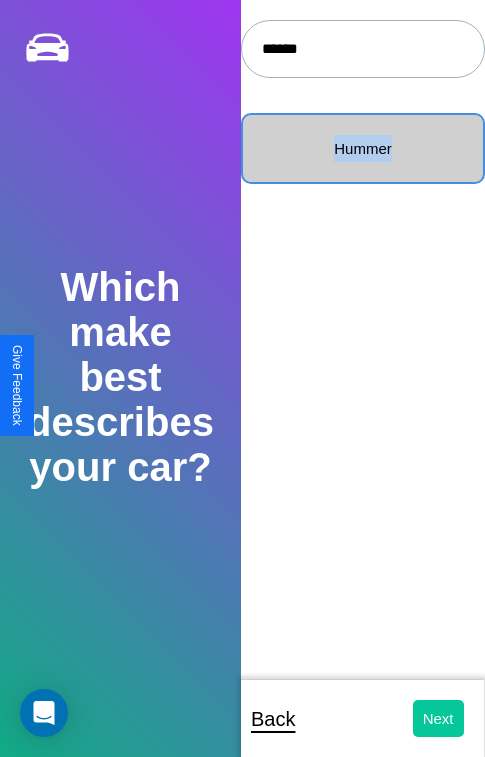 click on "Next" at bounding box center [438, 718] 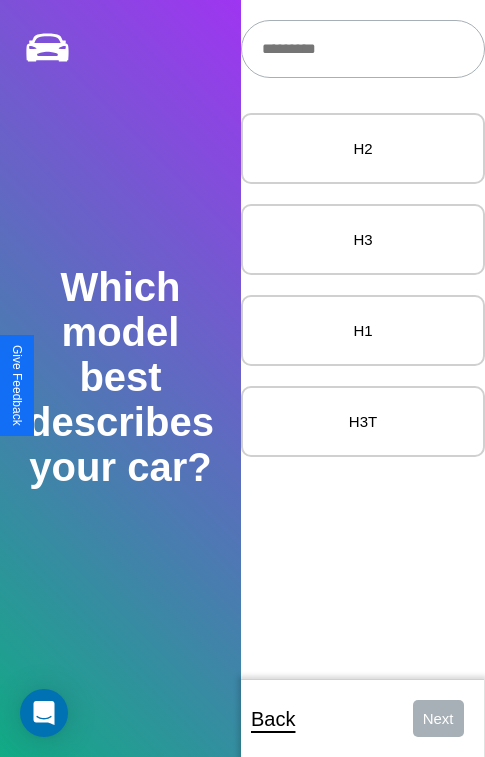 click at bounding box center (363, 49) 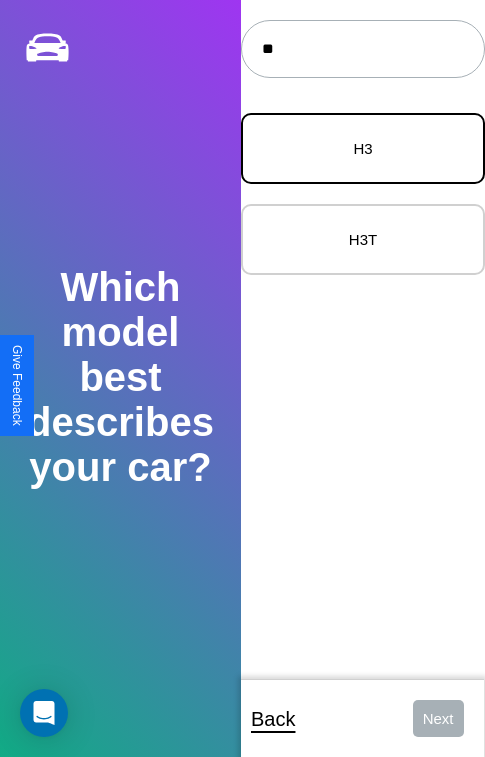 type on "**" 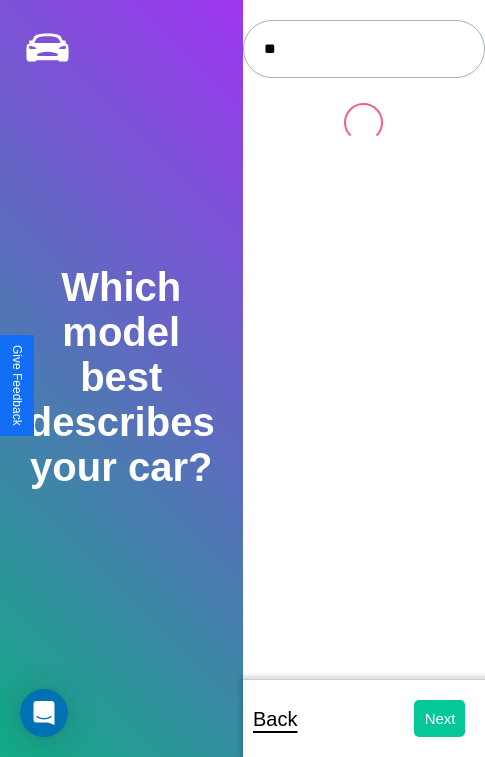 click on "Next" at bounding box center [439, 718] 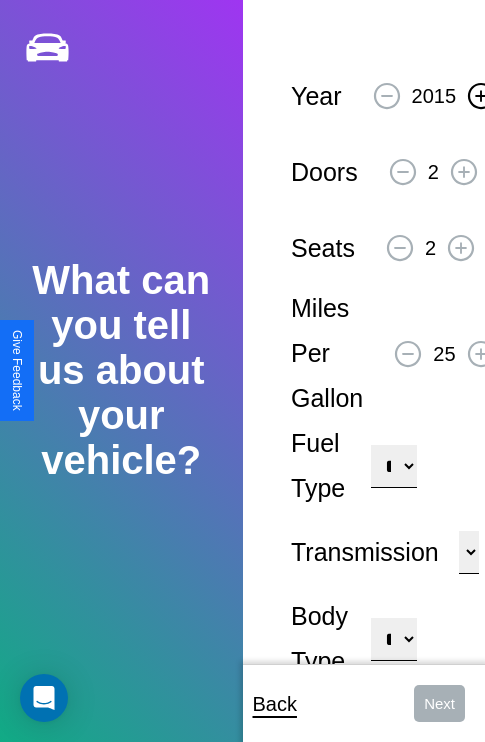 click 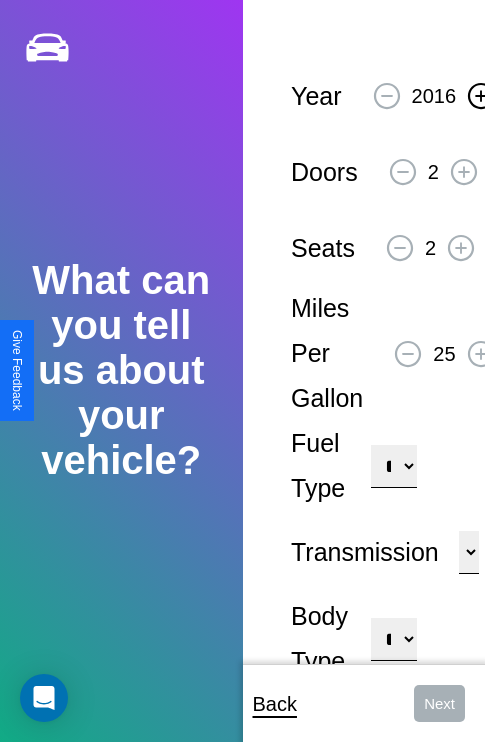 click 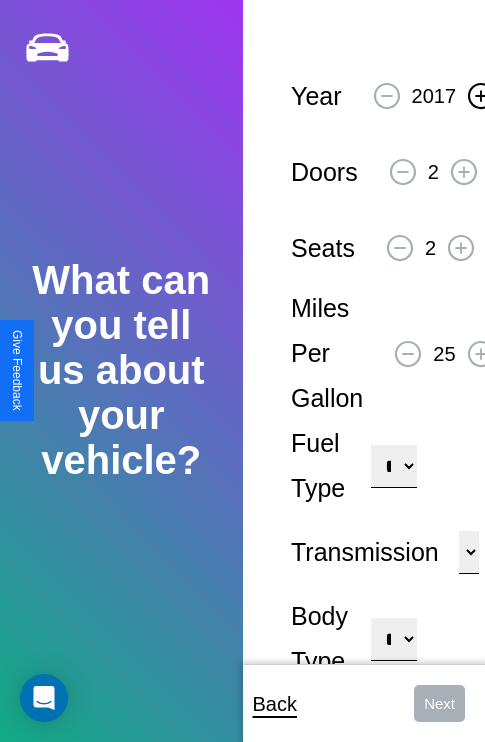 click 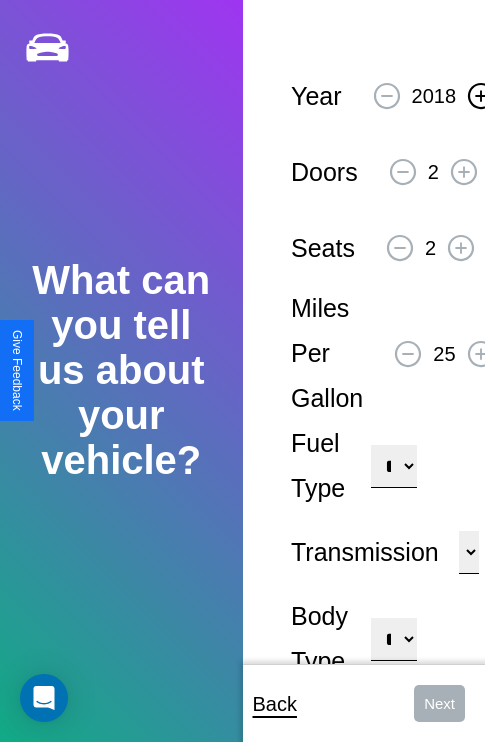 click 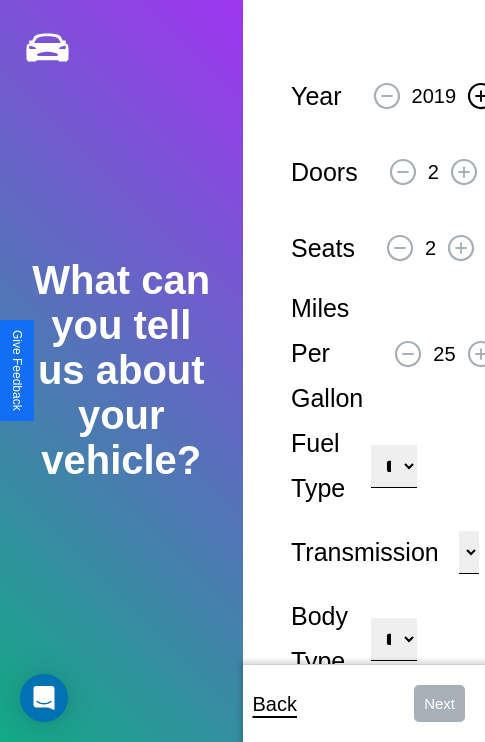 click 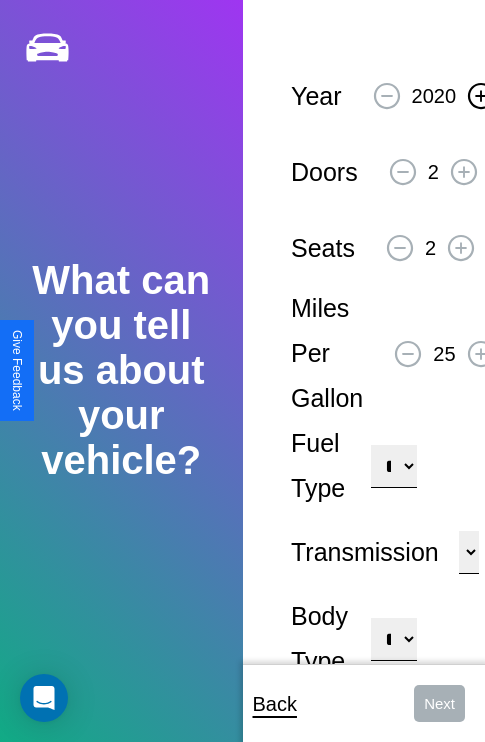click 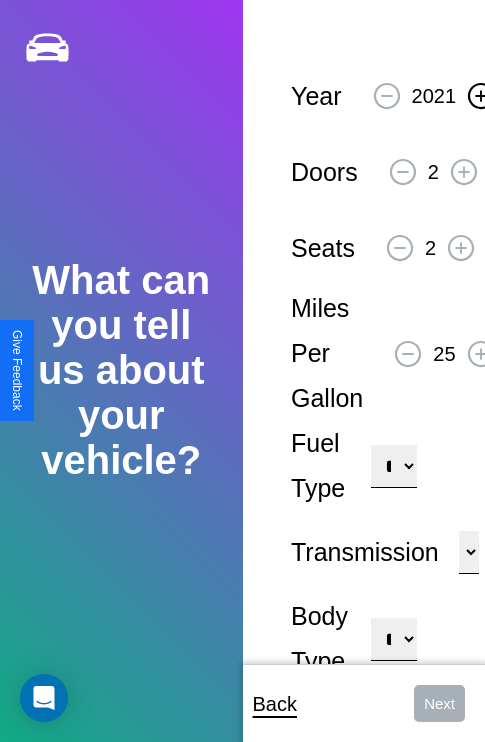 click 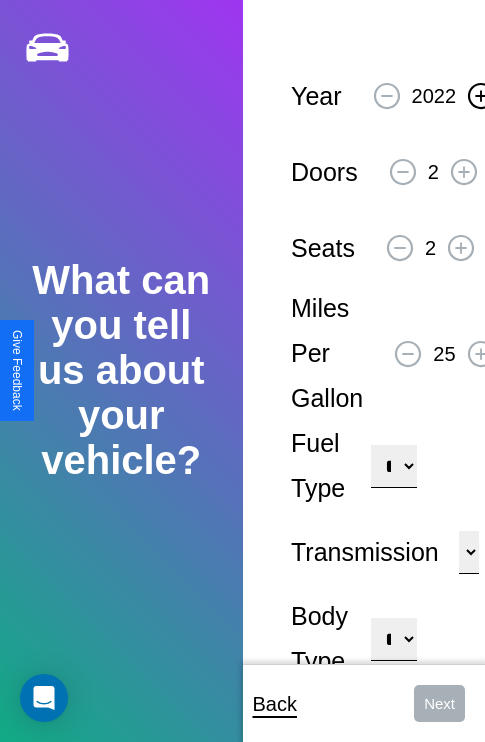 click 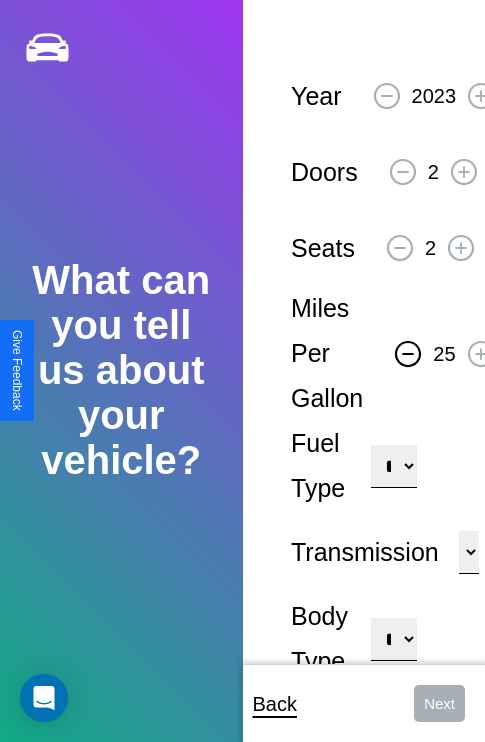 click 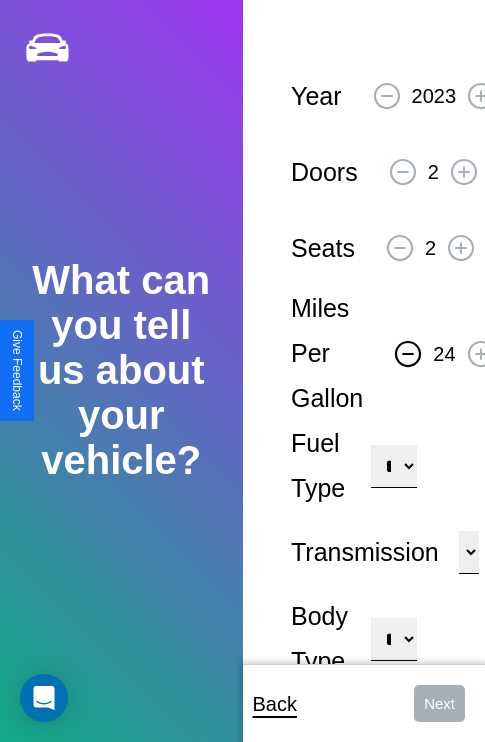click 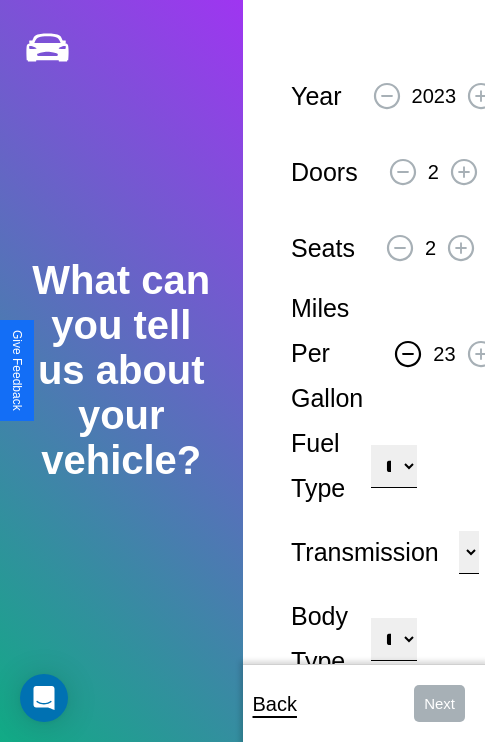click 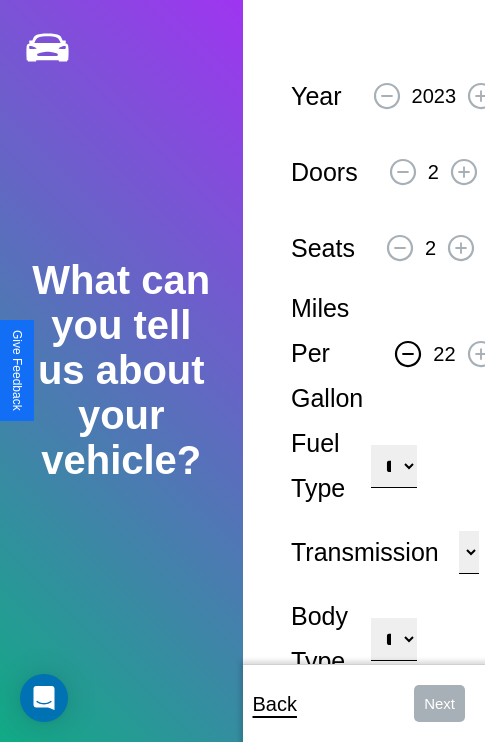click 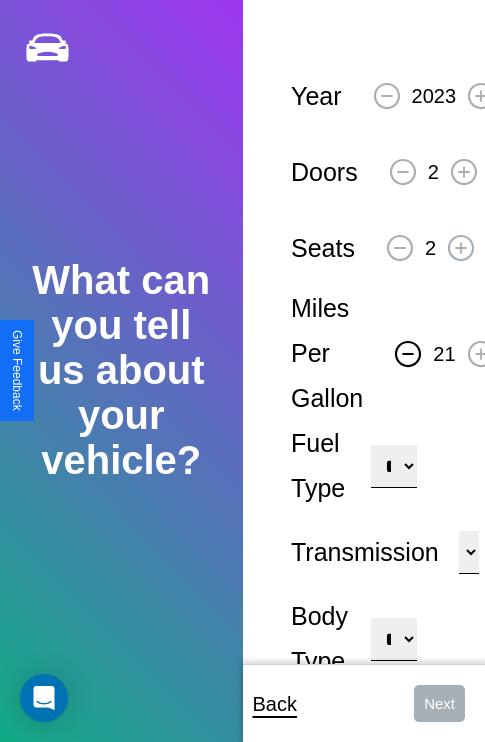 click on "**********" at bounding box center (393, 466) 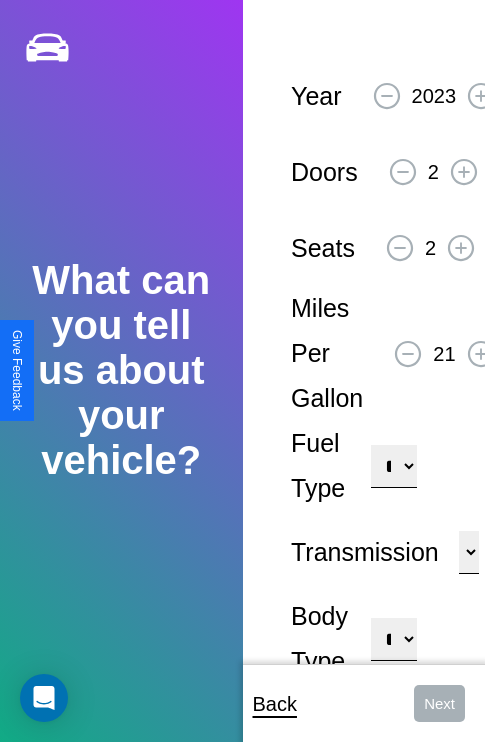 select on "**********" 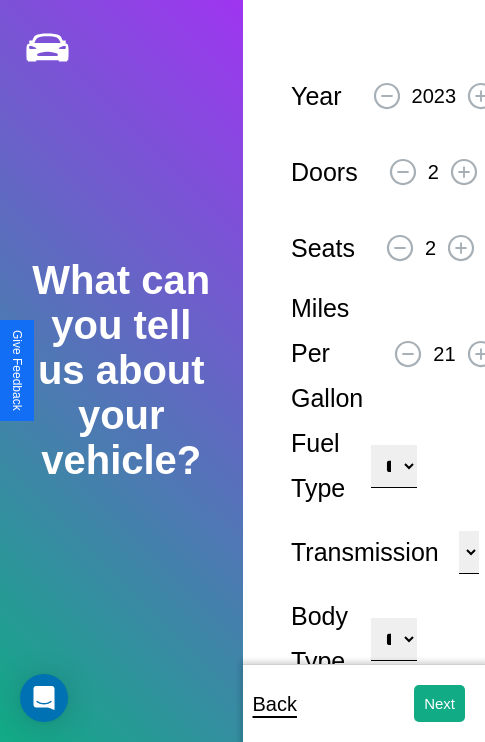 click on "**********" at bounding box center (393, 639) 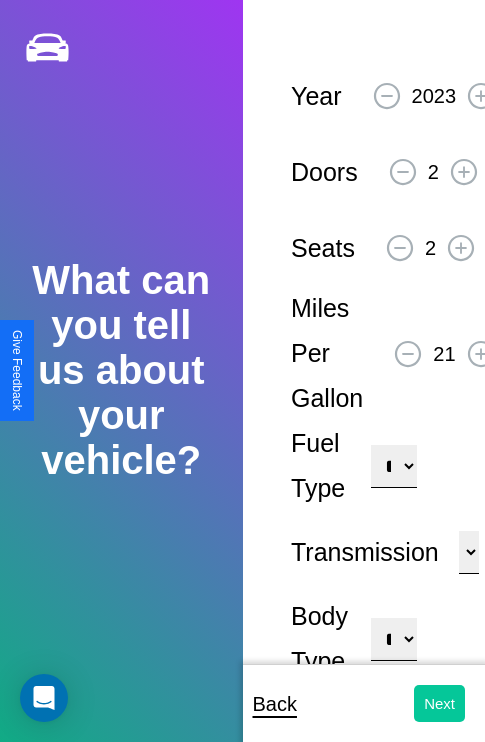 click on "Next" at bounding box center [439, 703] 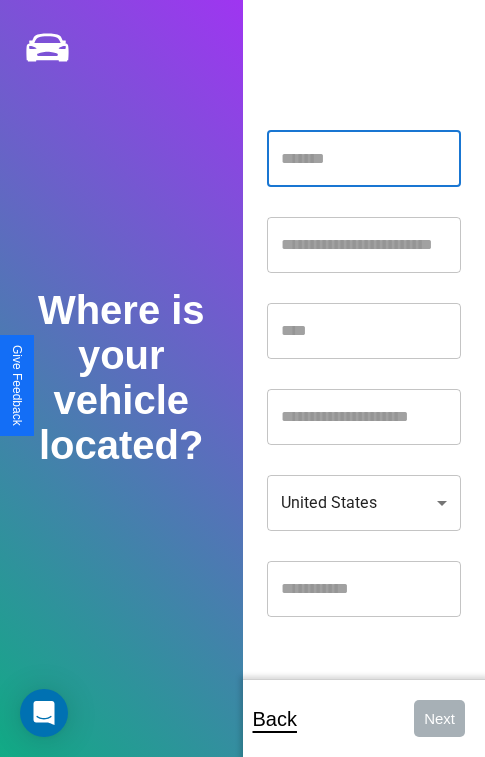 click at bounding box center (364, 159) 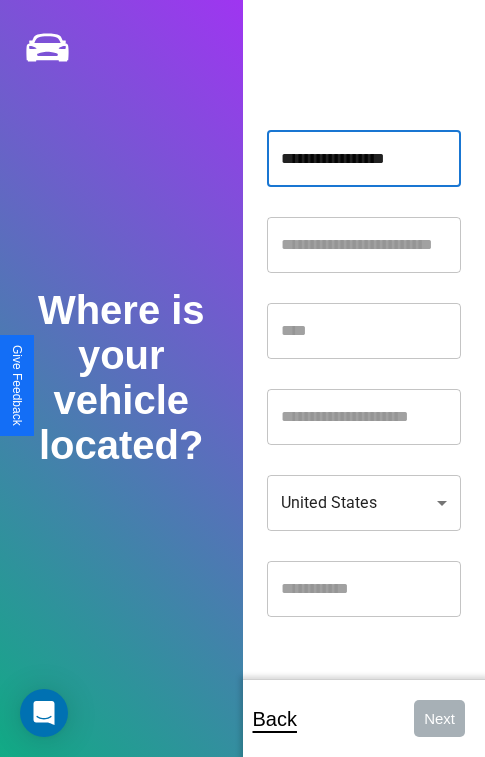 type on "**********" 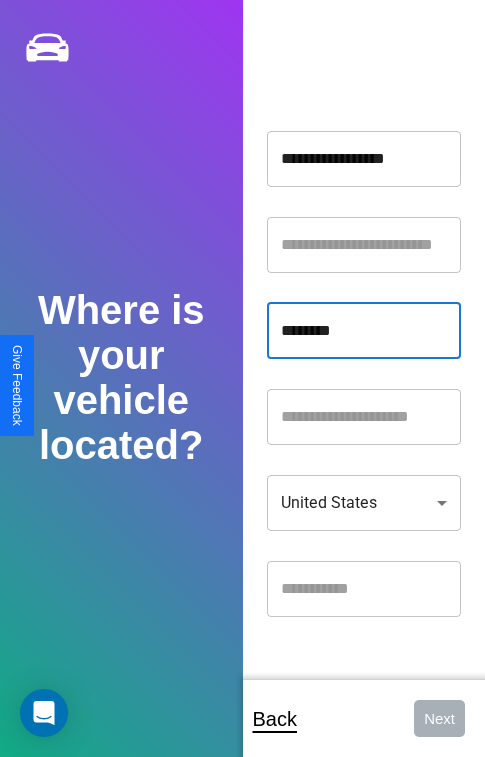 type on "********" 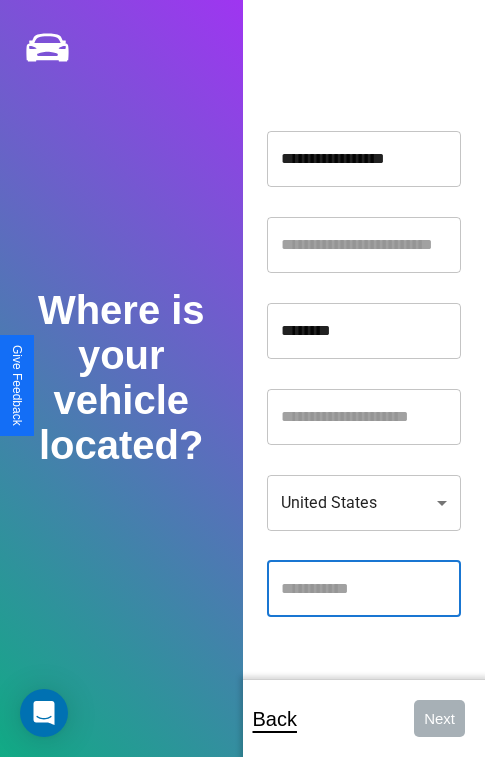 click at bounding box center [364, 589] 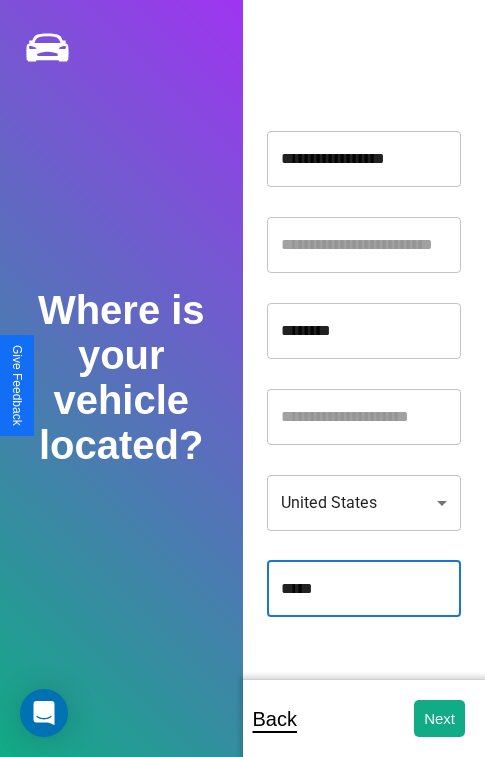 type on "*****" 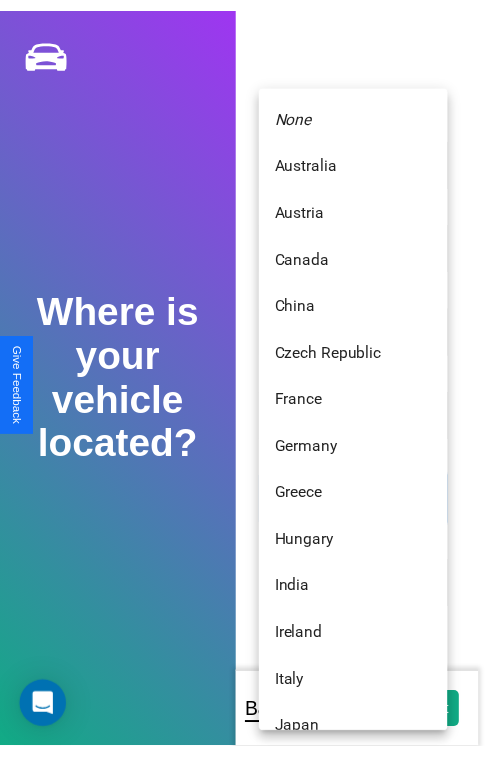 scroll, scrollTop: 440, scrollLeft: 0, axis: vertical 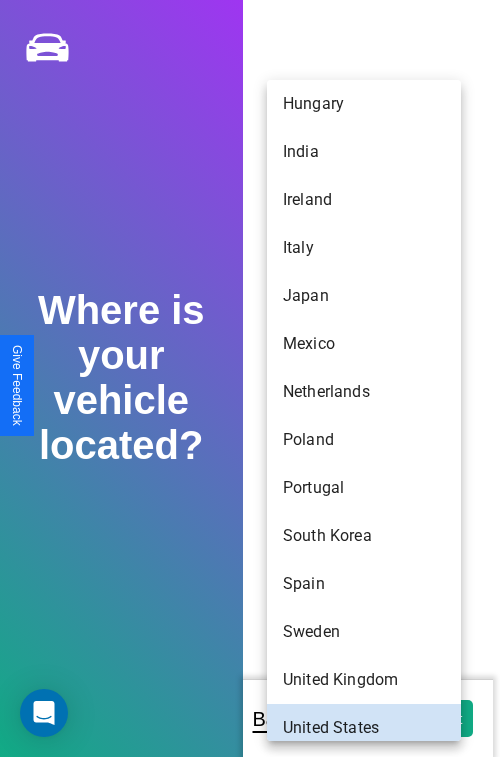 click on "Hungary" at bounding box center [364, 104] 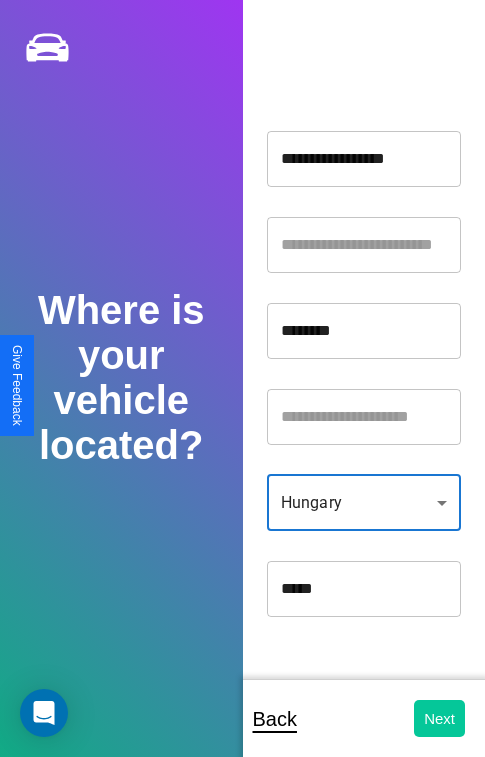 click on "Next" at bounding box center [439, 718] 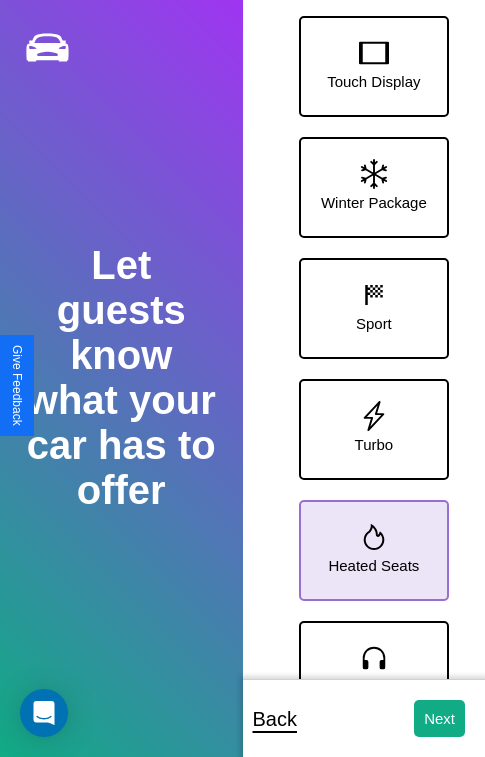 click 